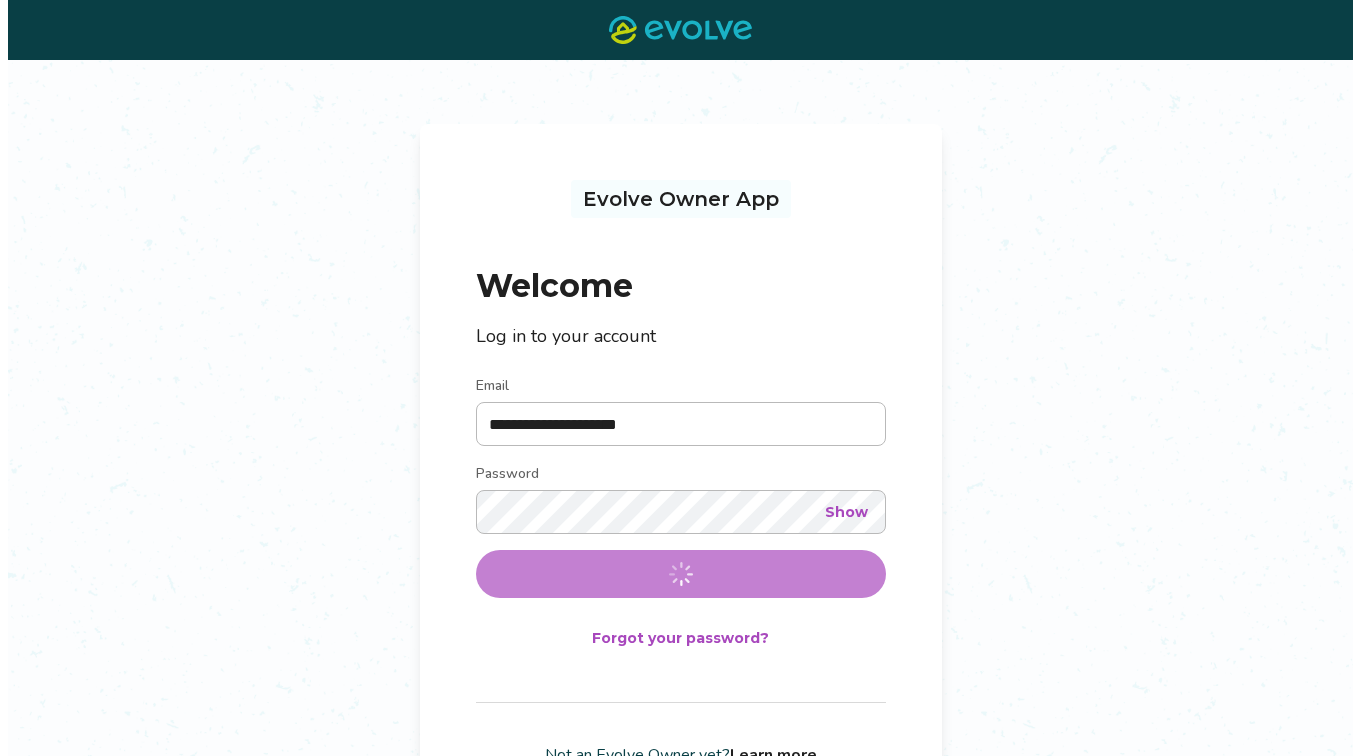 scroll, scrollTop: 0, scrollLeft: 0, axis: both 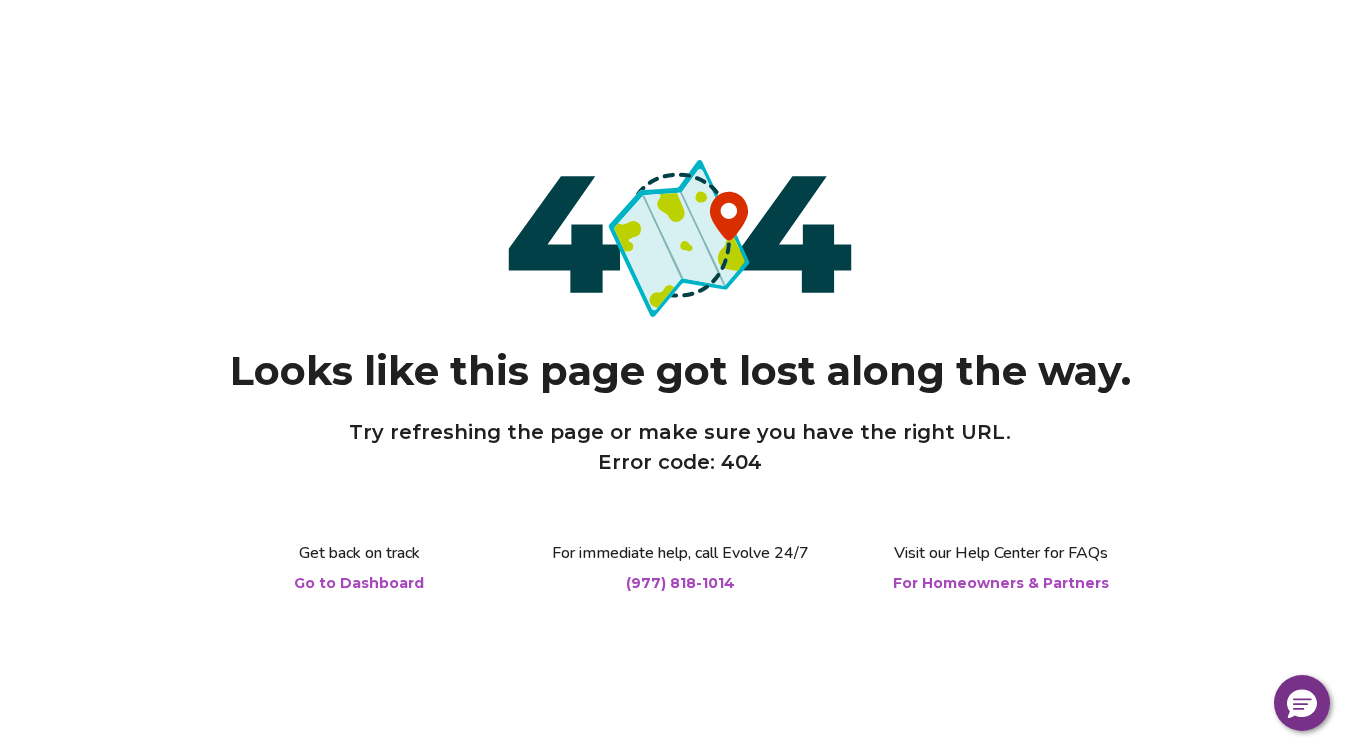click on "Go to Dashboard" at bounding box center [359, 583] 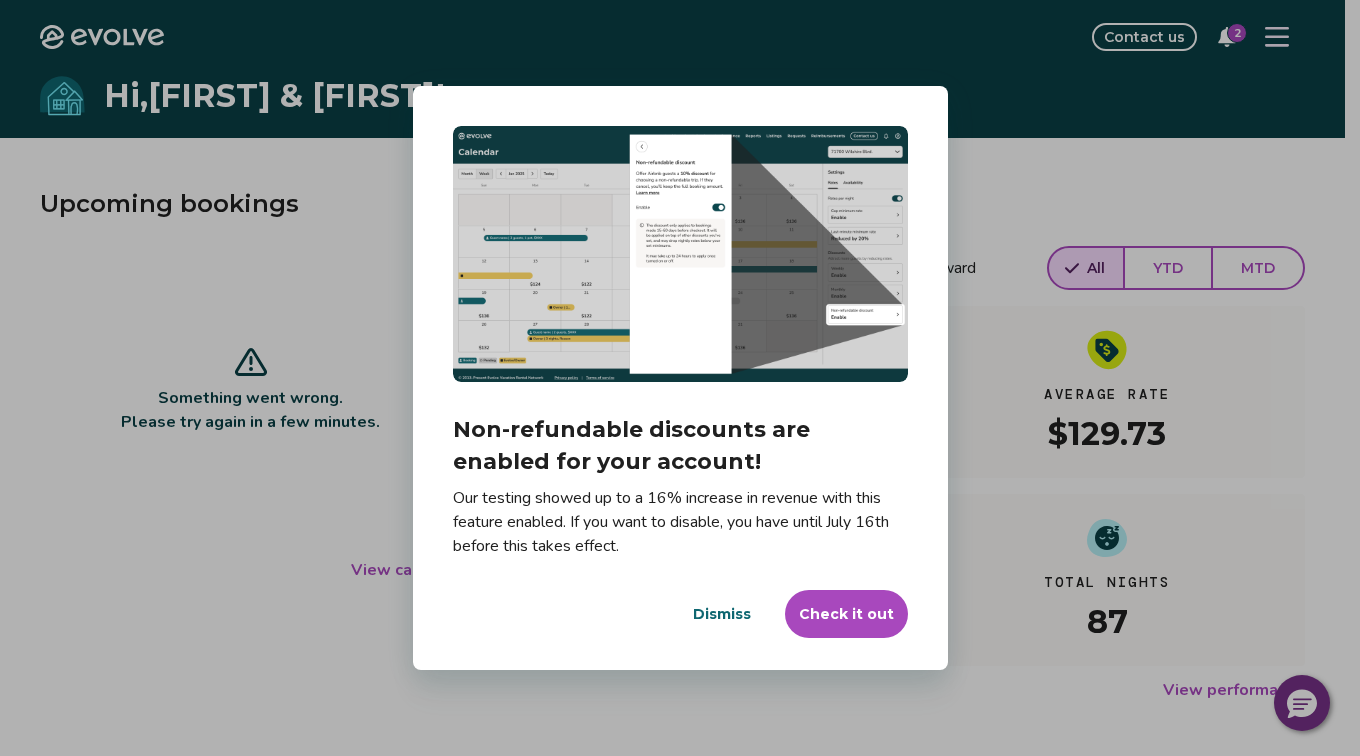 click on "Dismiss" at bounding box center [722, 614] 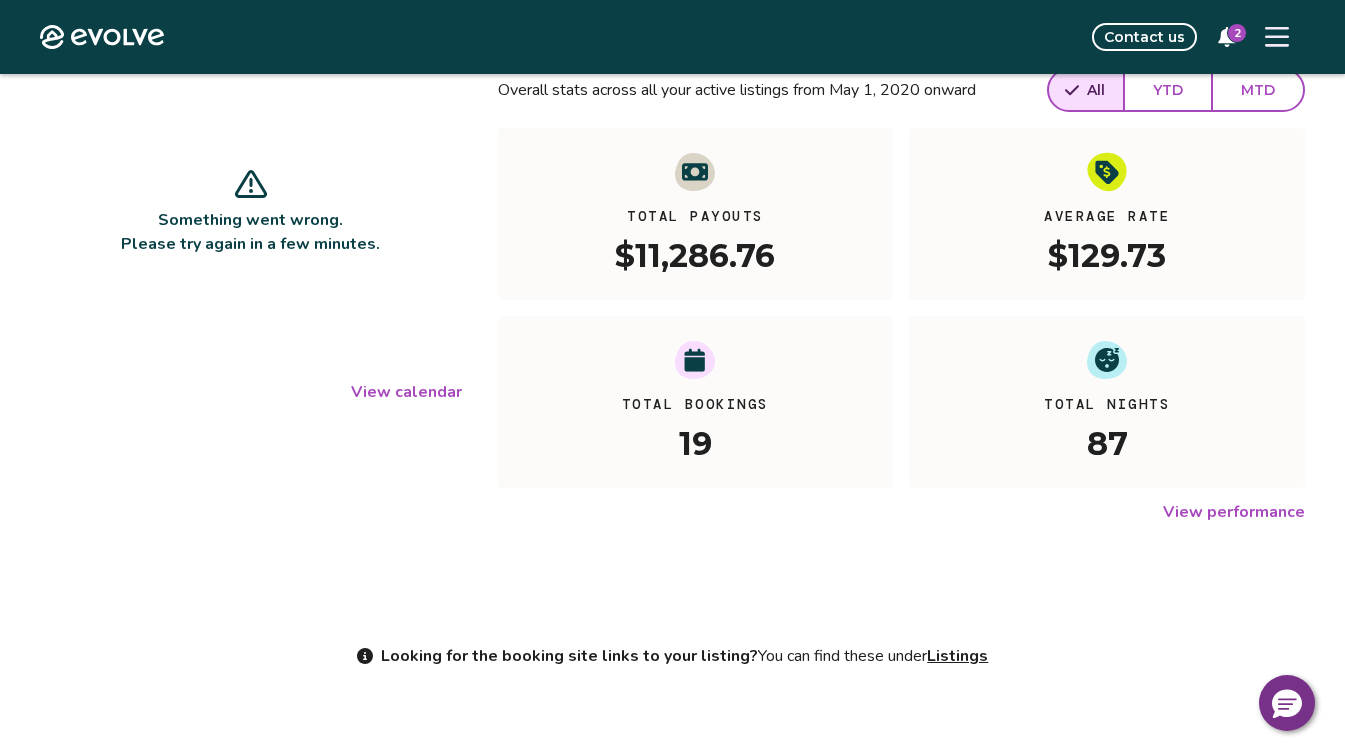 scroll, scrollTop: 278, scrollLeft: 0, axis: vertical 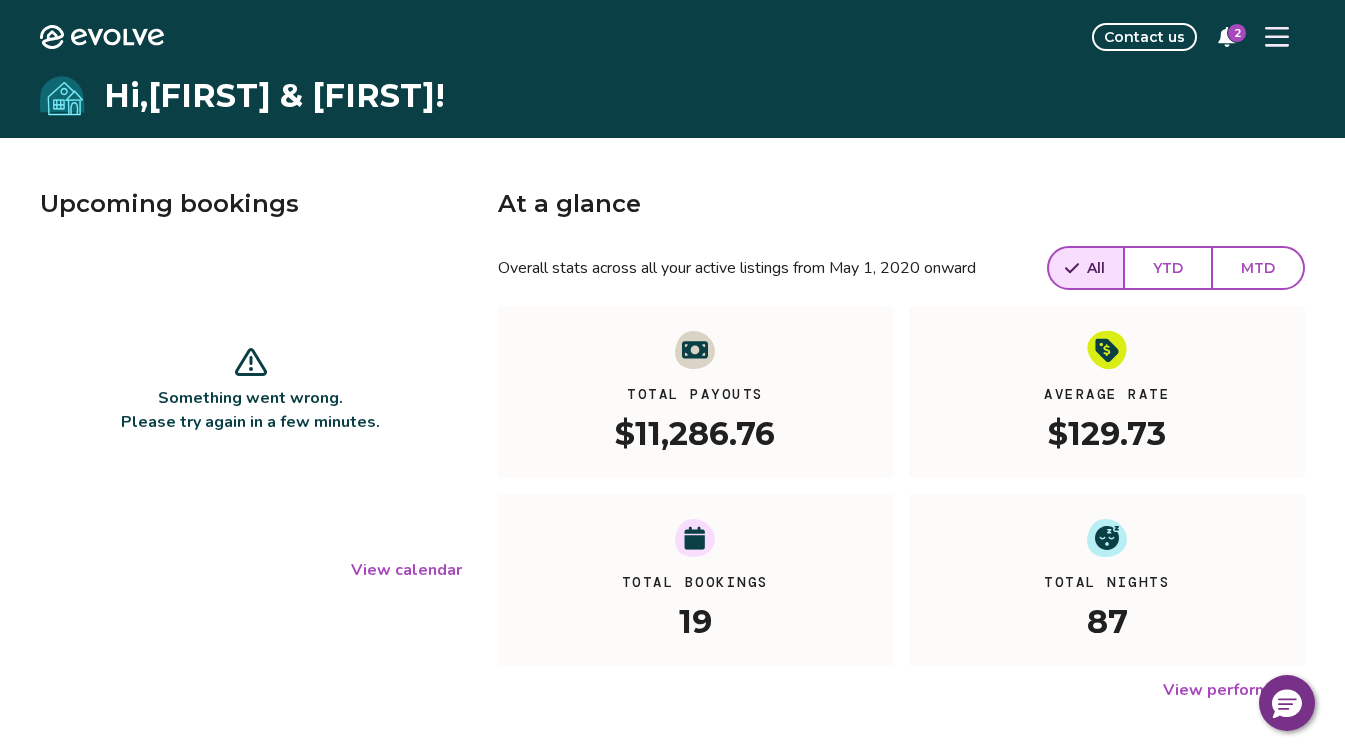 click 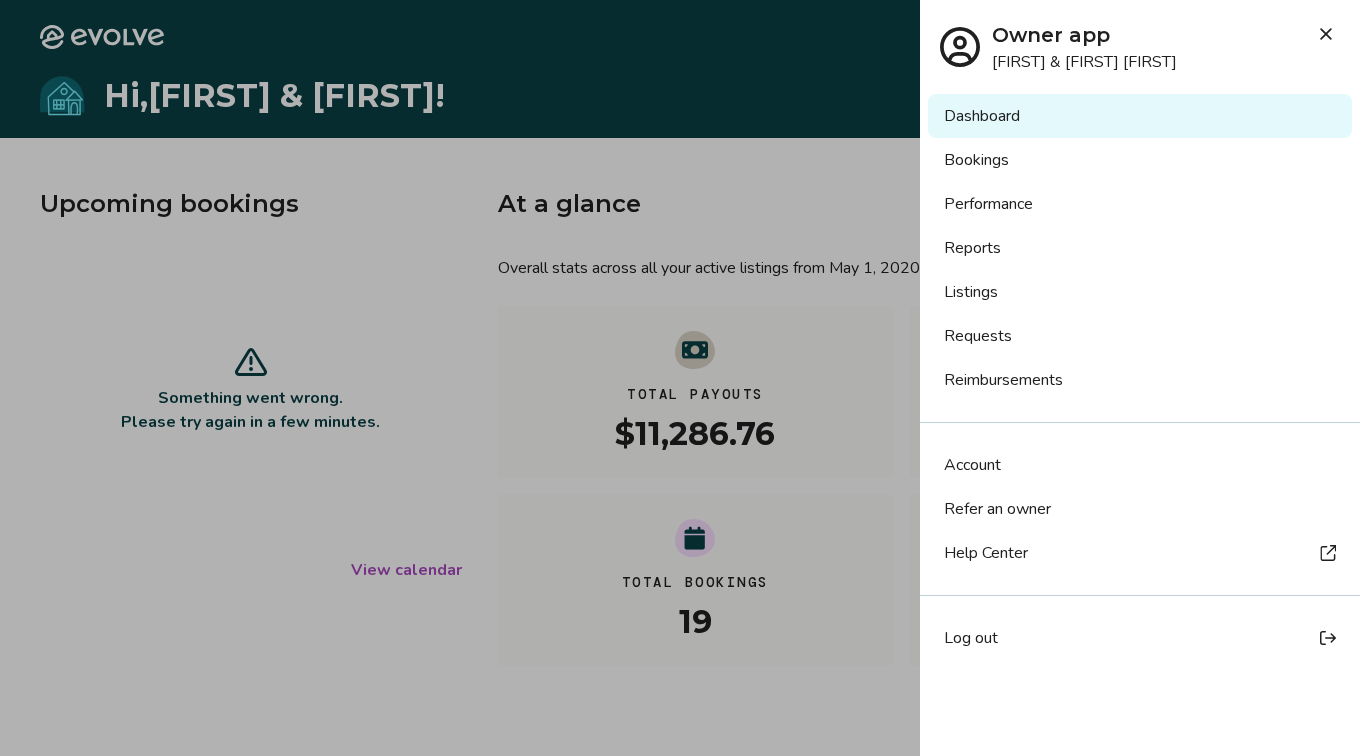 click on "Reports" at bounding box center (1140, 248) 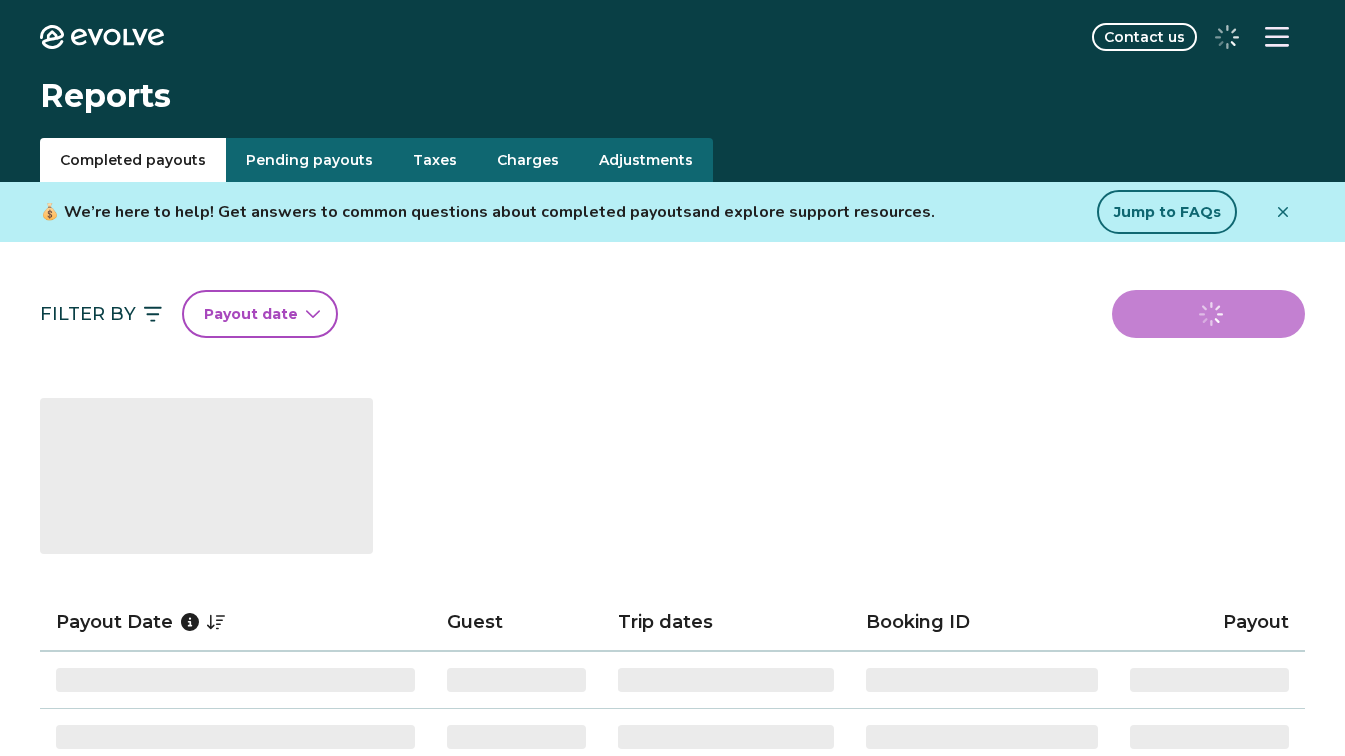 scroll, scrollTop: 0, scrollLeft: 0, axis: both 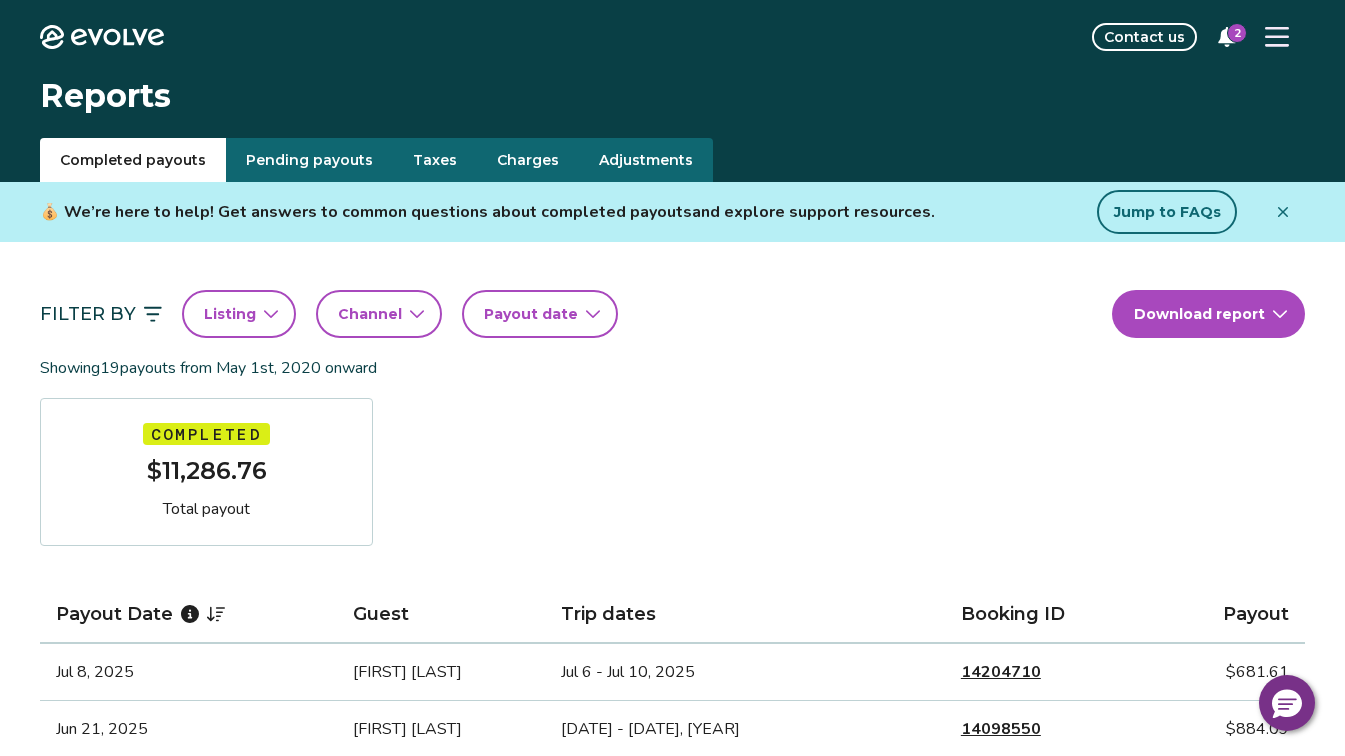 click 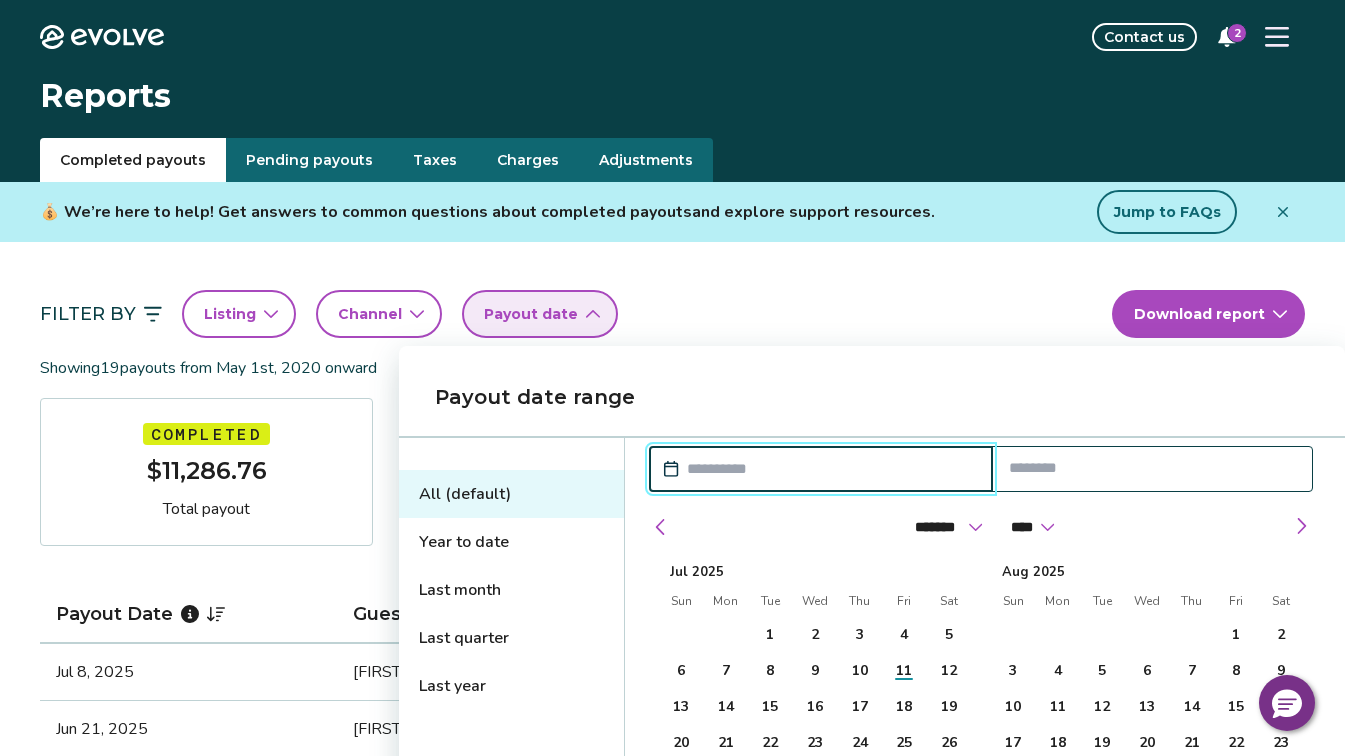 click at bounding box center [831, 469] 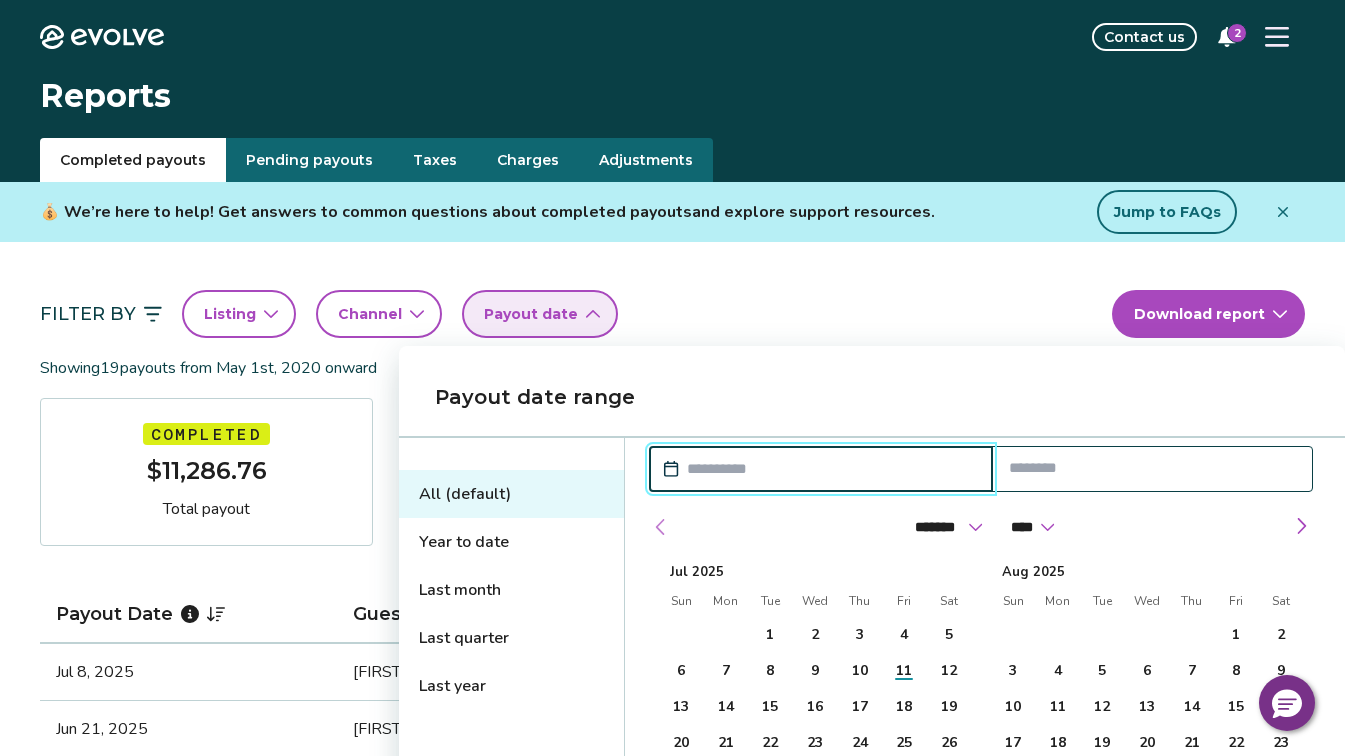click at bounding box center (661, 527) 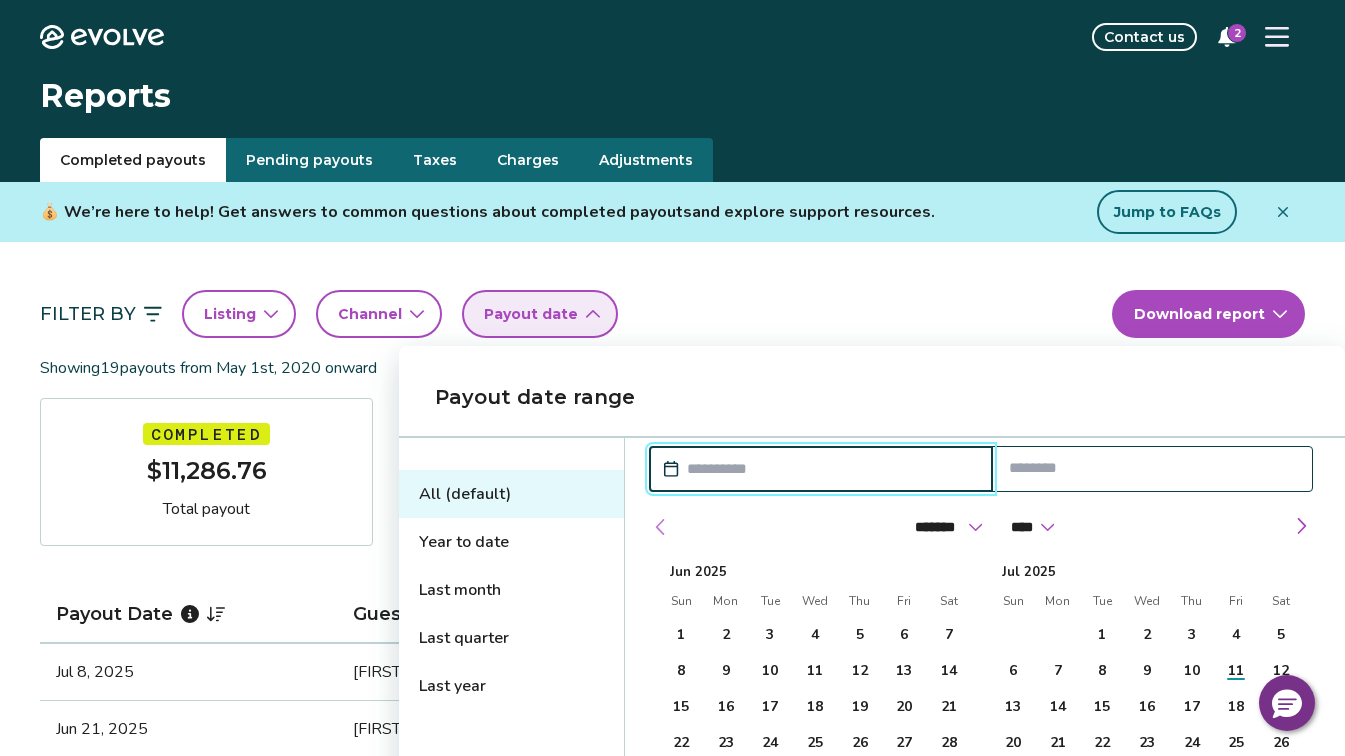 click at bounding box center [661, 527] 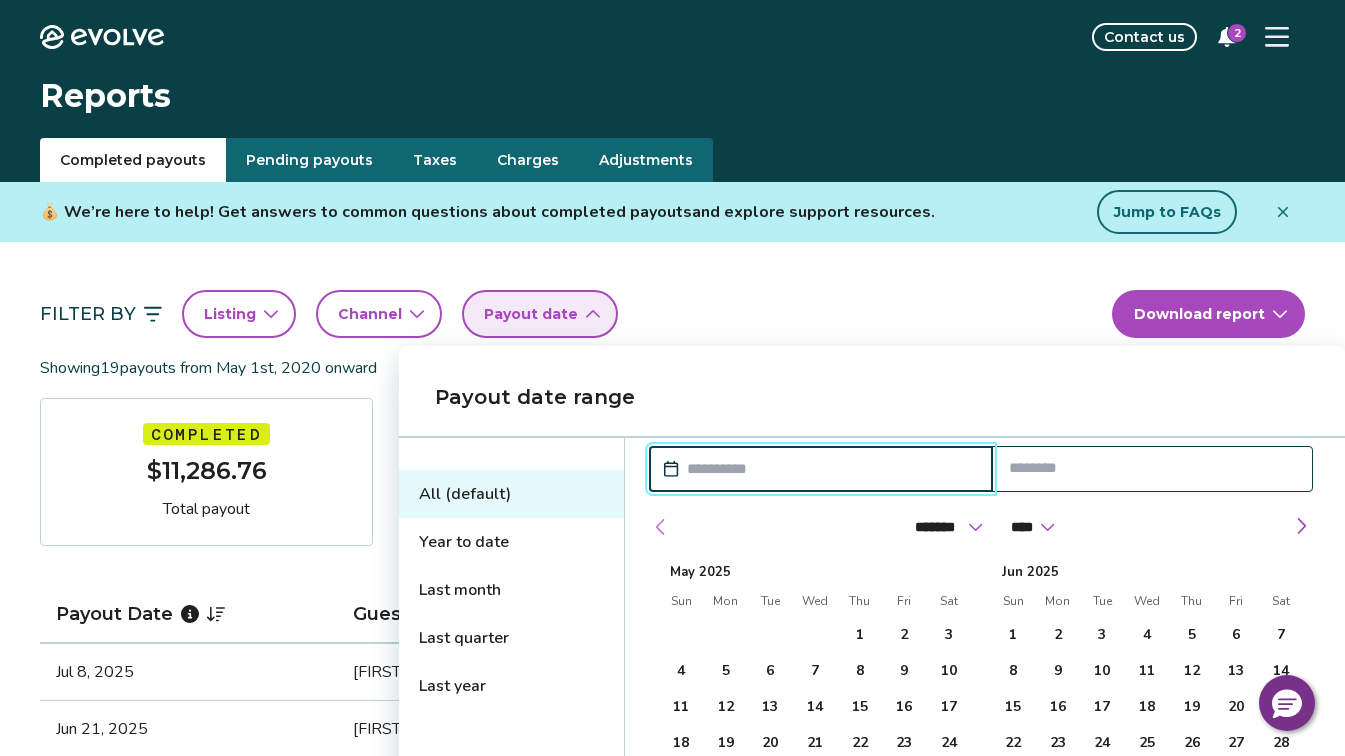 click at bounding box center [661, 527] 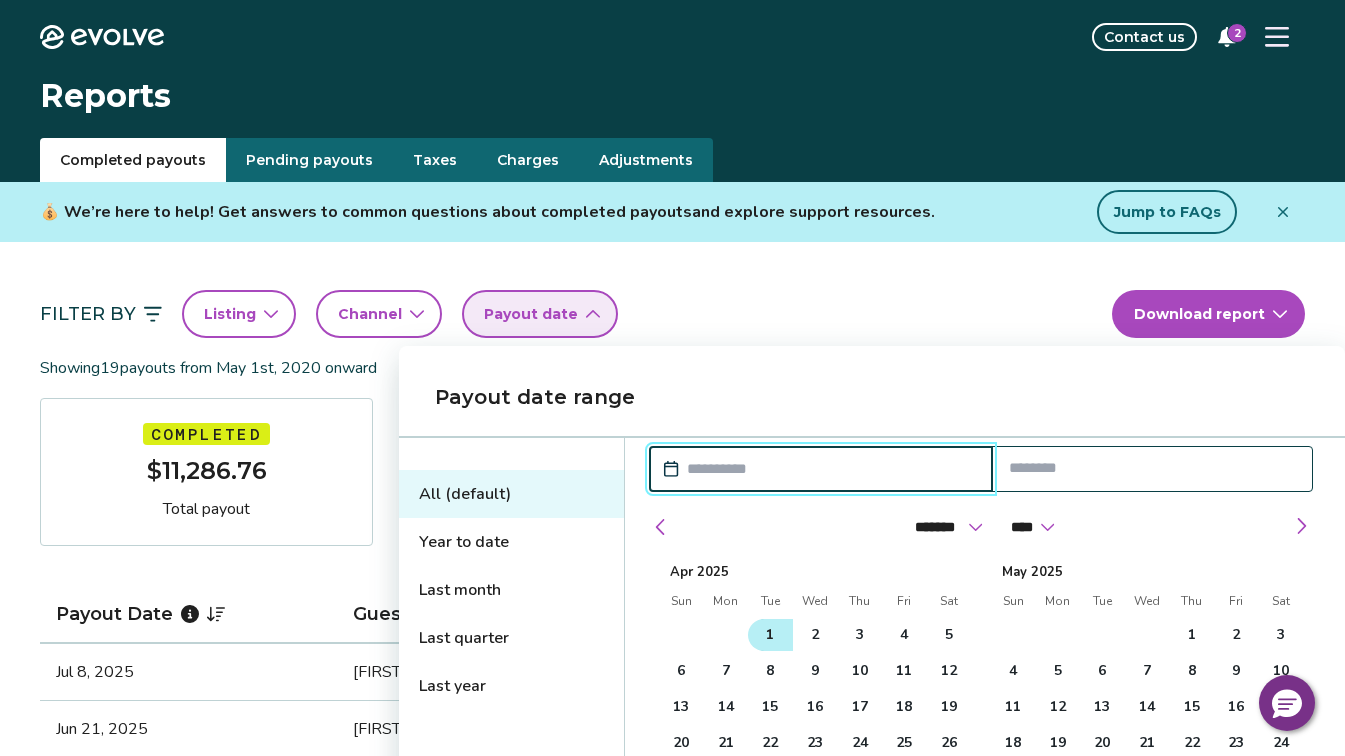 click on "1" at bounding box center [770, 635] 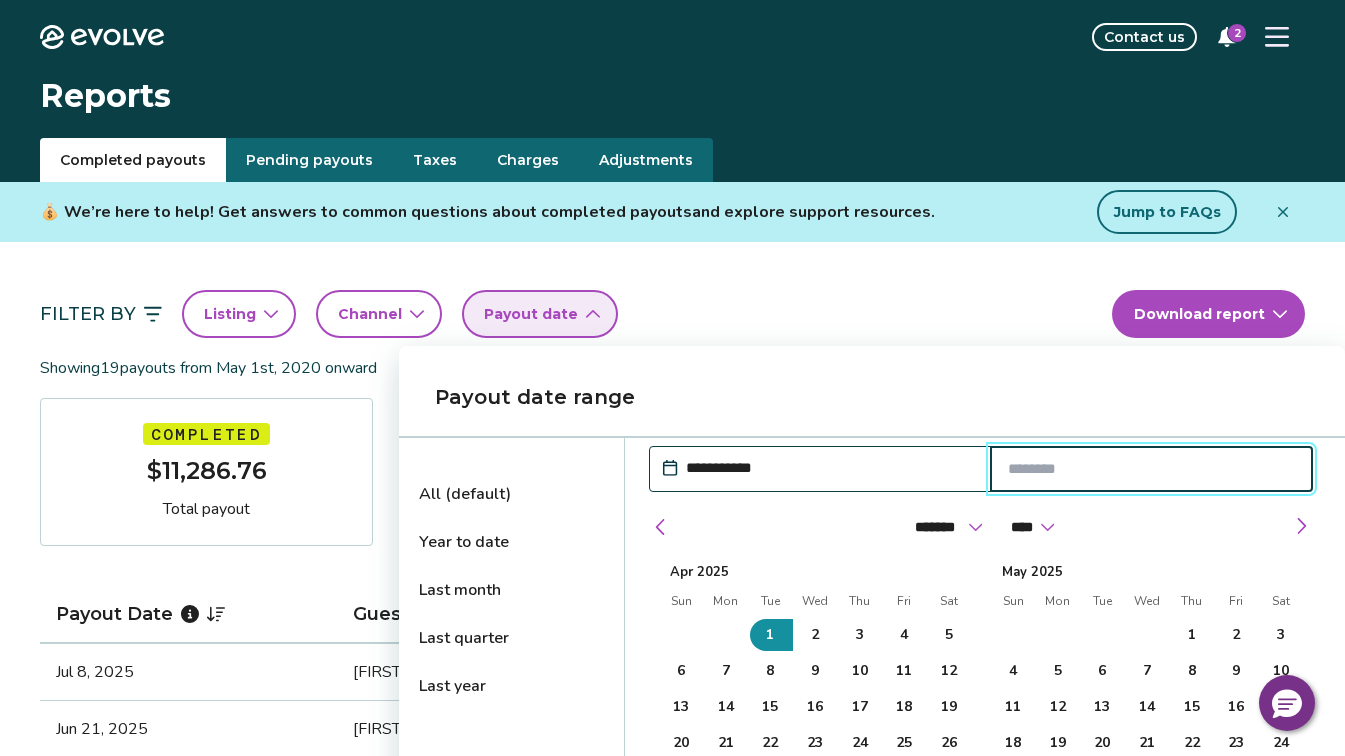 click at bounding box center [1152, 469] 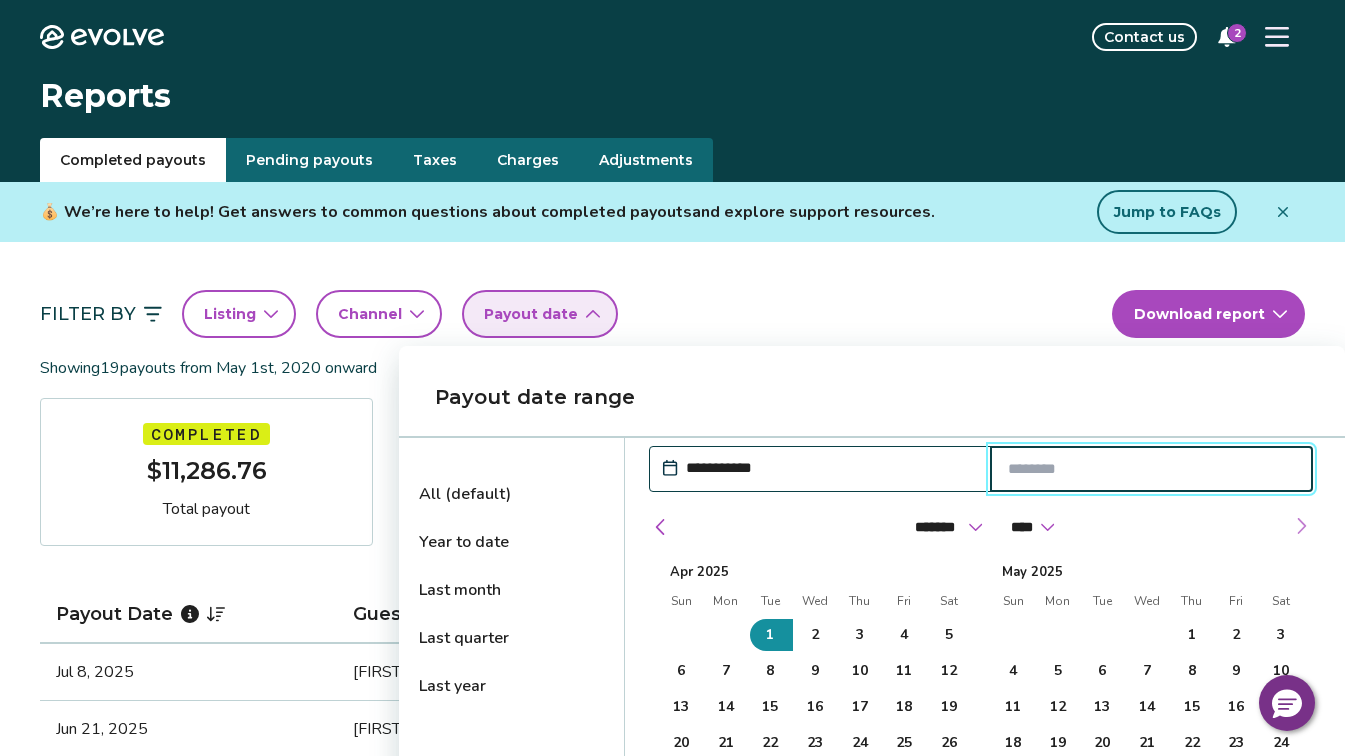 click at bounding box center (1301, 526) 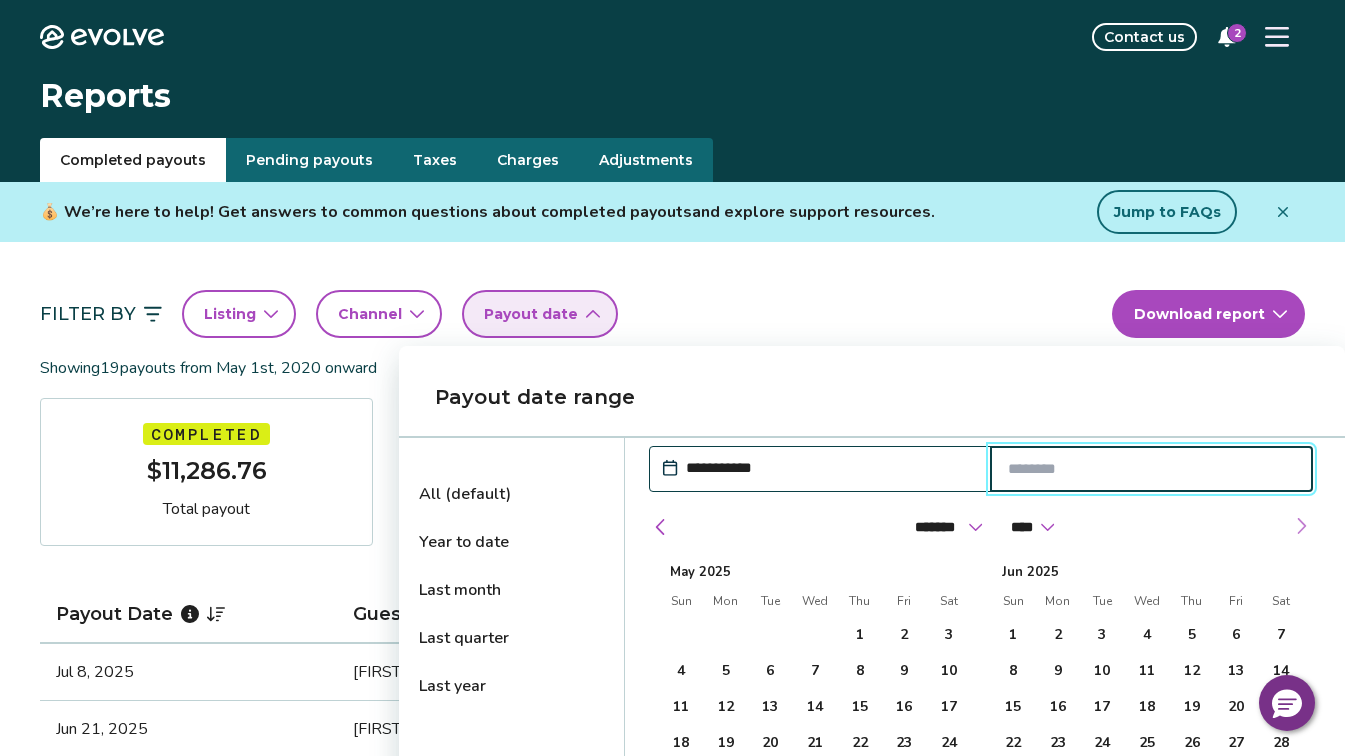 click at bounding box center (1301, 526) 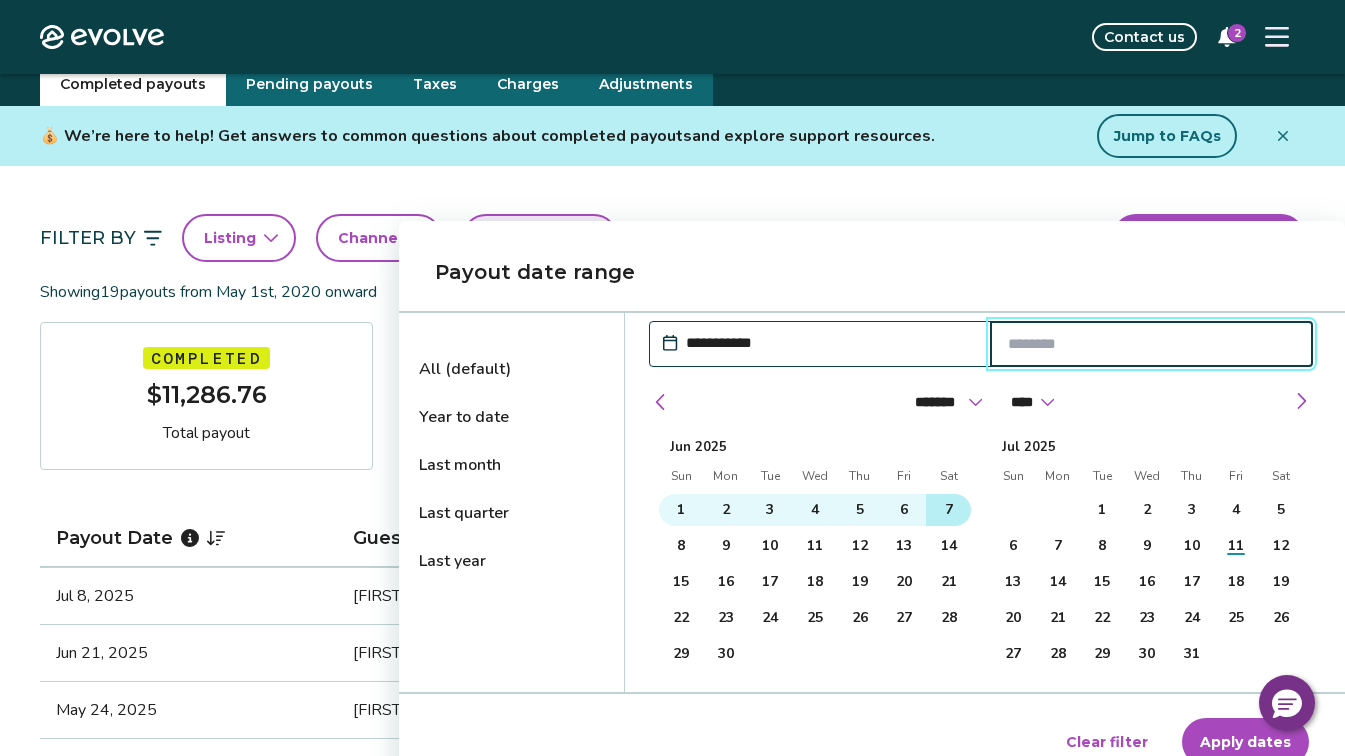 scroll, scrollTop: 200, scrollLeft: 0, axis: vertical 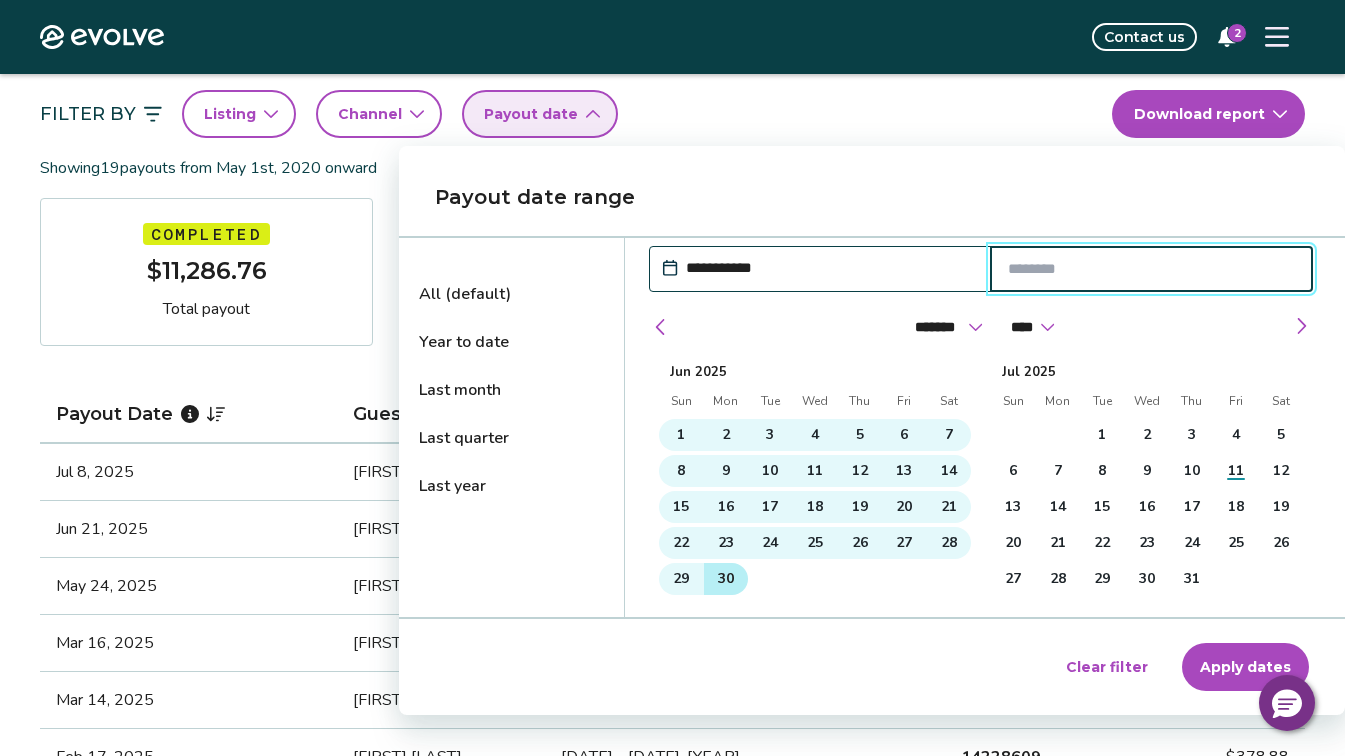 click on "30" at bounding box center (726, 579) 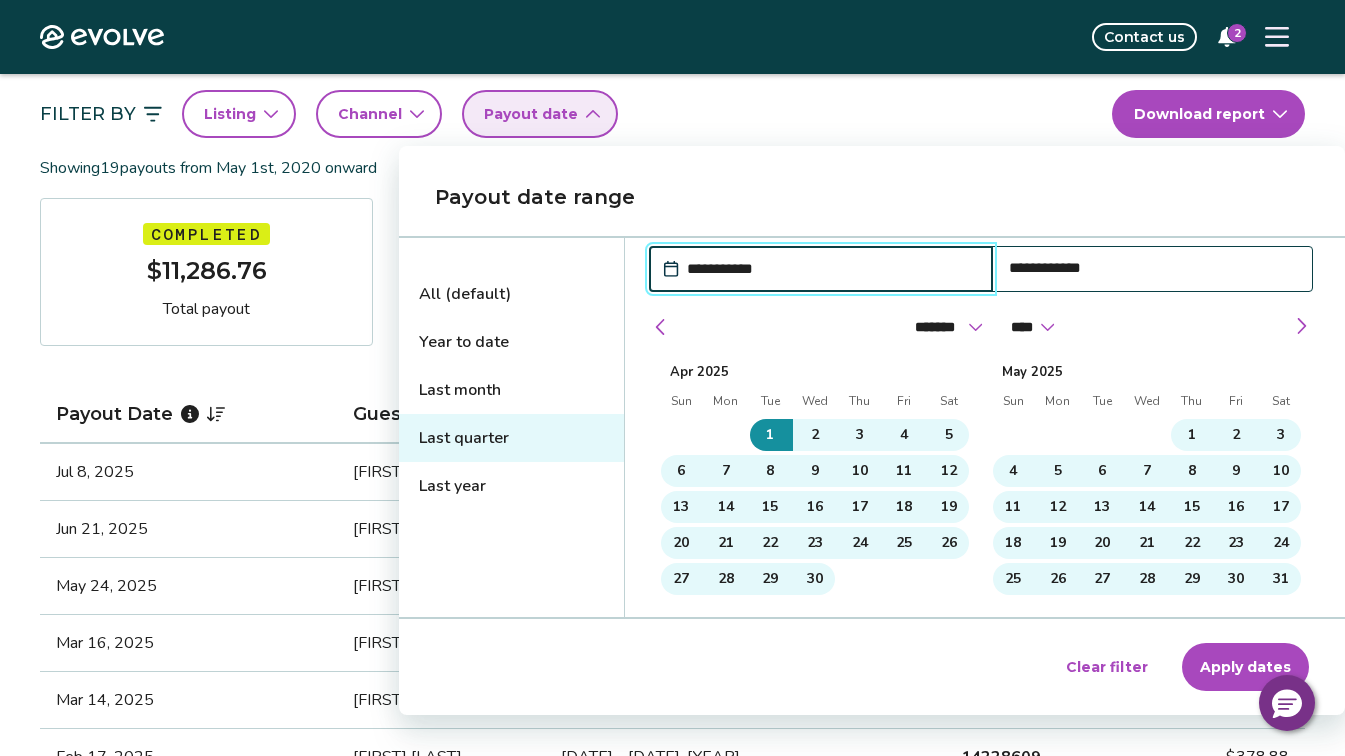 click on "Apply dates" at bounding box center (1245, 667) 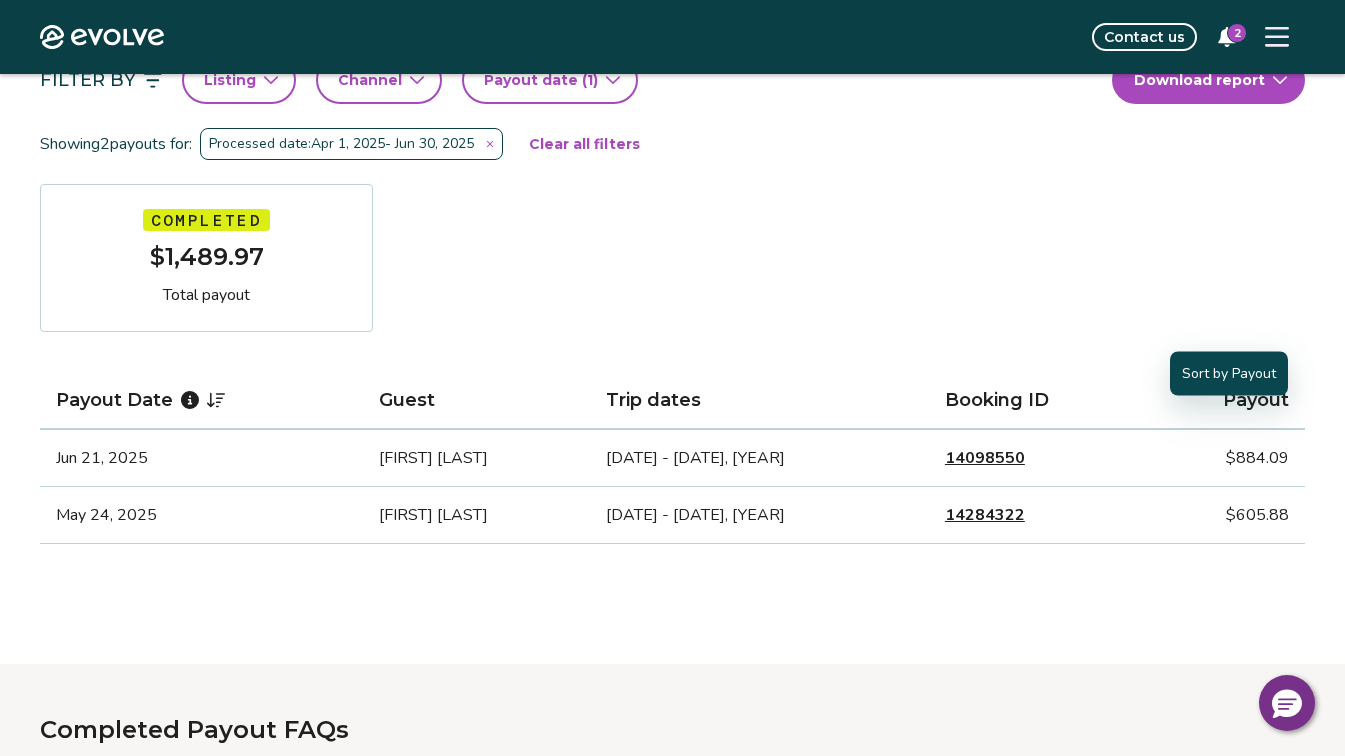 scroll, scrollTop: 200, scrollLeft: 0, axis: vertical 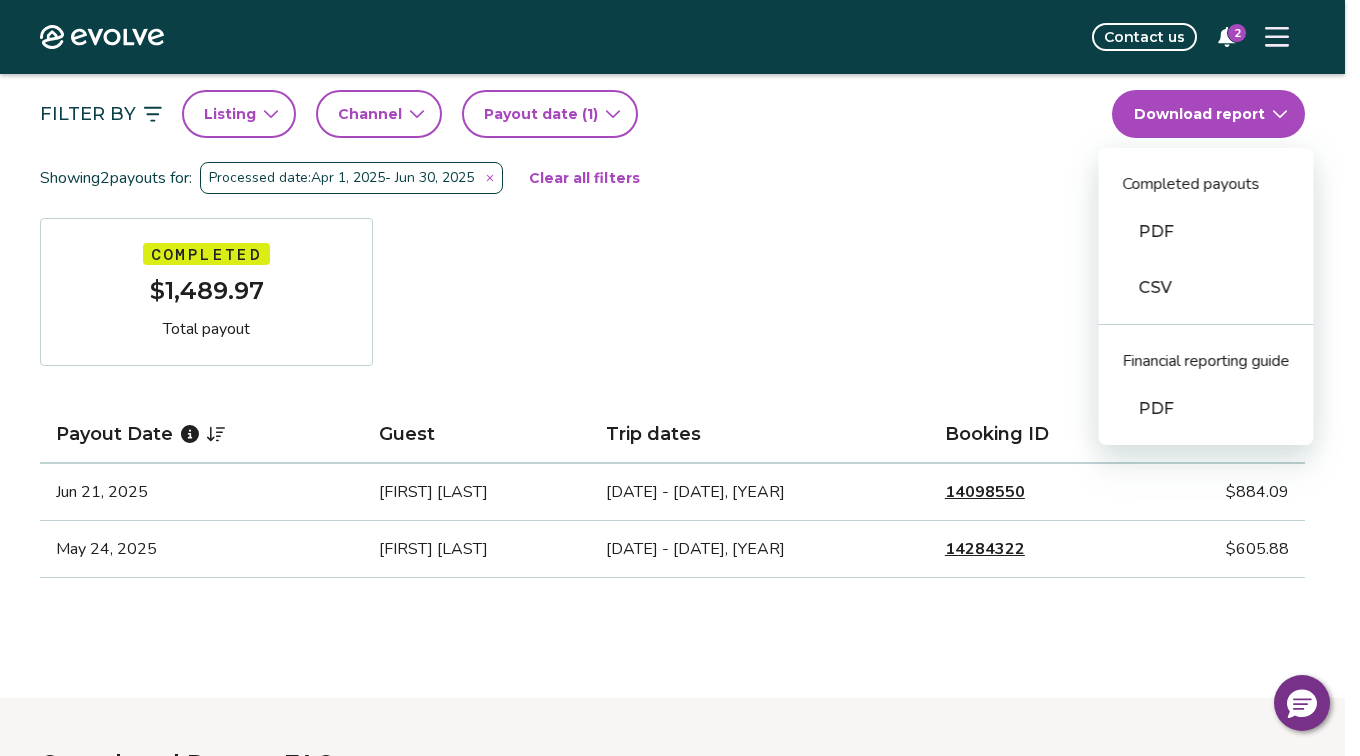 click on "Evolve Contact us 2 Reports Completed payouts Pending payouts Taxes Charges Adjustments 💰 We’re here to help! Get answers to common questions about   completed payouts  and explore support resources. Jump to FAQs Filter By  Listing Channel Payout date (1) Download   report Completed payouts PDF CSV Financial reporting guide PDF Showing  2  payouts   for: Processed date:  Apr 1, 2025  -   Jun 30, 2025 Clear all filters Completed $1,489.97 Total payout Payout Date Guest Trip dates Booking ID Payout Jun 21, 2025 Tyler Foster Jun 19 - Jun 24, 2025 14098550 $884.09 May 24, 2025 Lorraine Wilkinson May 22 - May 27, 2025 14284322 $605.88 Completed Payout FAQs How is my payout amount calculated? How is Evolve’s management fee calculated? When will I receive my payout? How are payouts processed for monthly stays? Completed Payout resources Have more payout questions? These Help Center articles are a great place to start. How Are Guest Payments Processed at Evolve?   Do Guest Refunds Affect My Payouts?     |" at bounding box center [680, 754] 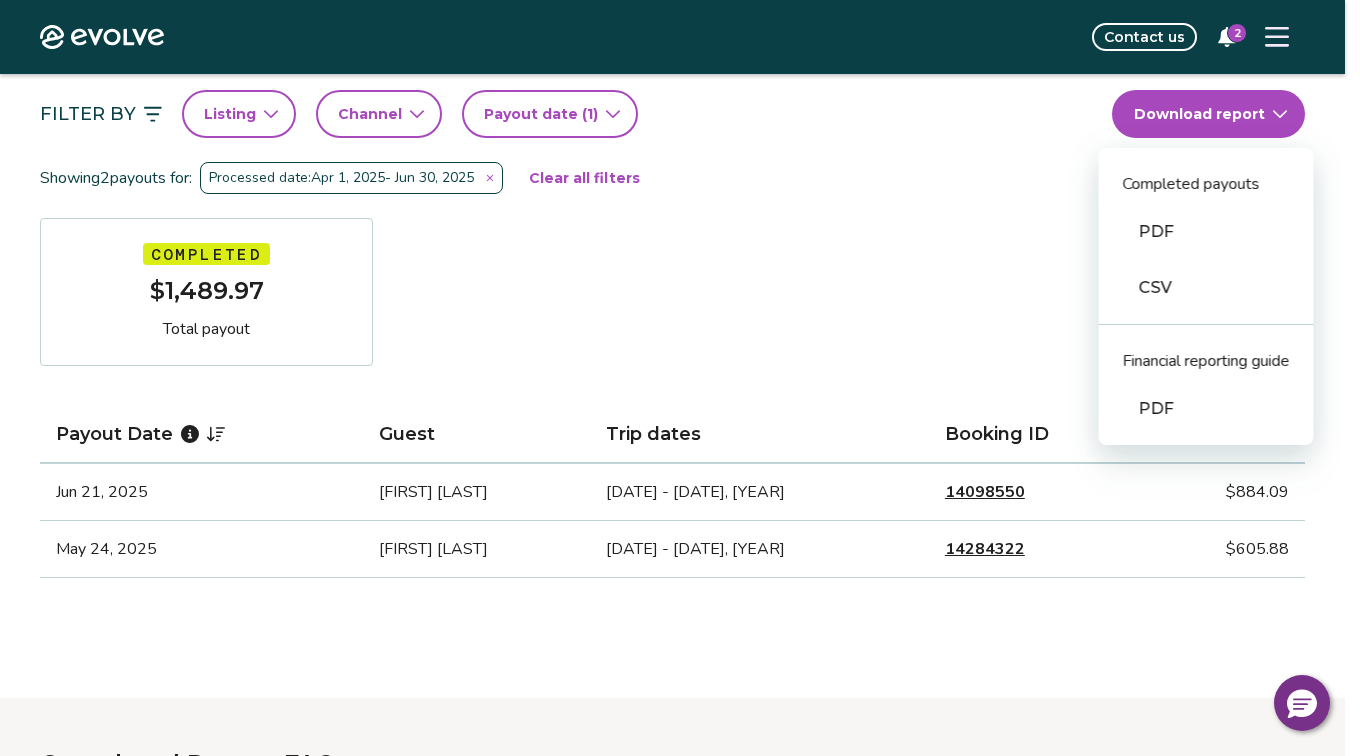 click on "PDF" at bounding box center (1206, 232) 